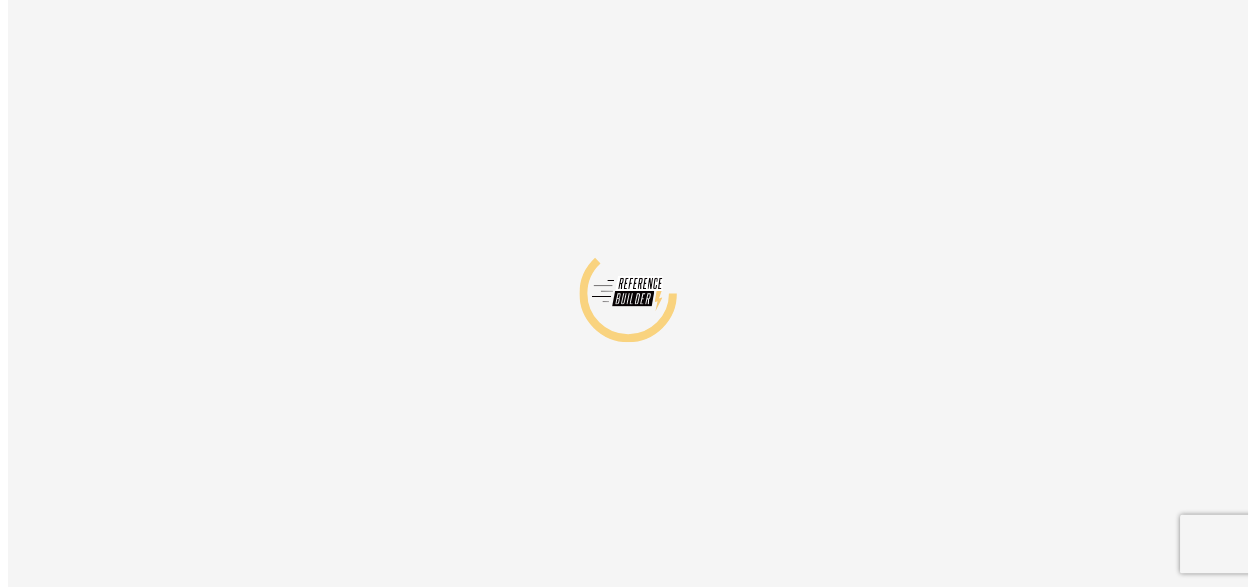scroll, scrollTop: 0, scrollLeft: 0, axis: both 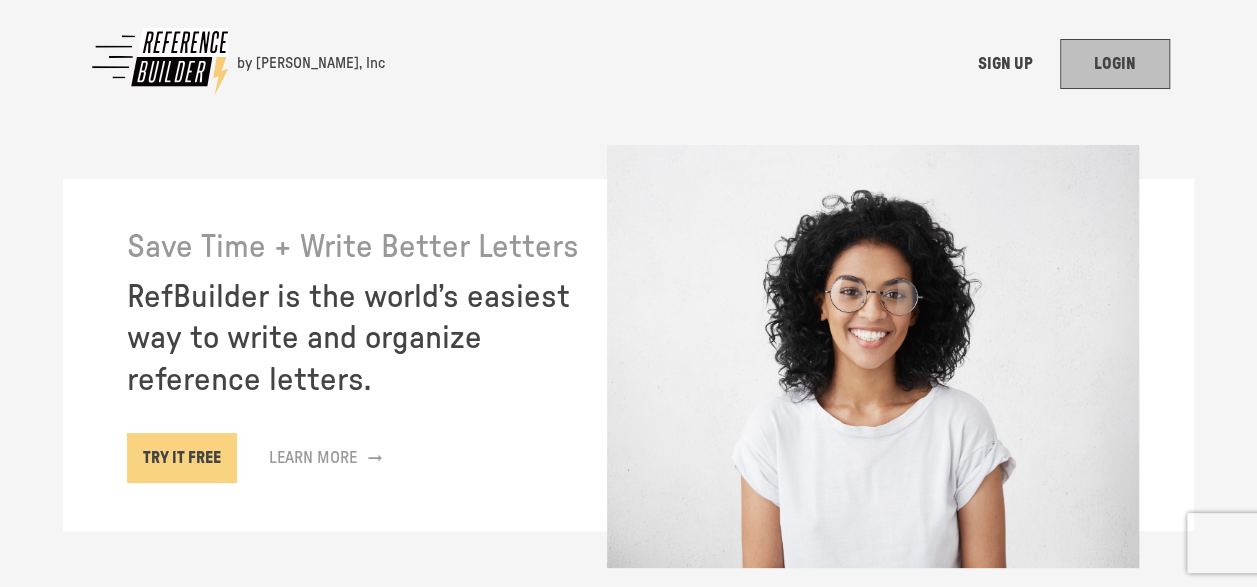 click on "LOGIN" at bounding box center (1115, 64) 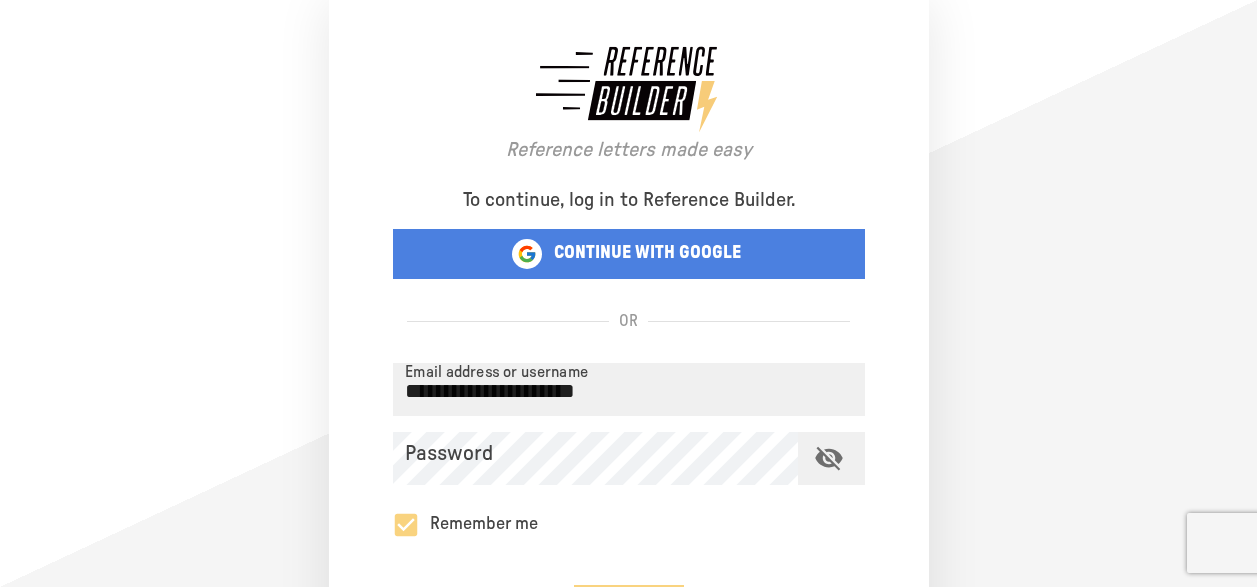 scroll, scrollTop: 0, scrollLeft: 0, axis: both 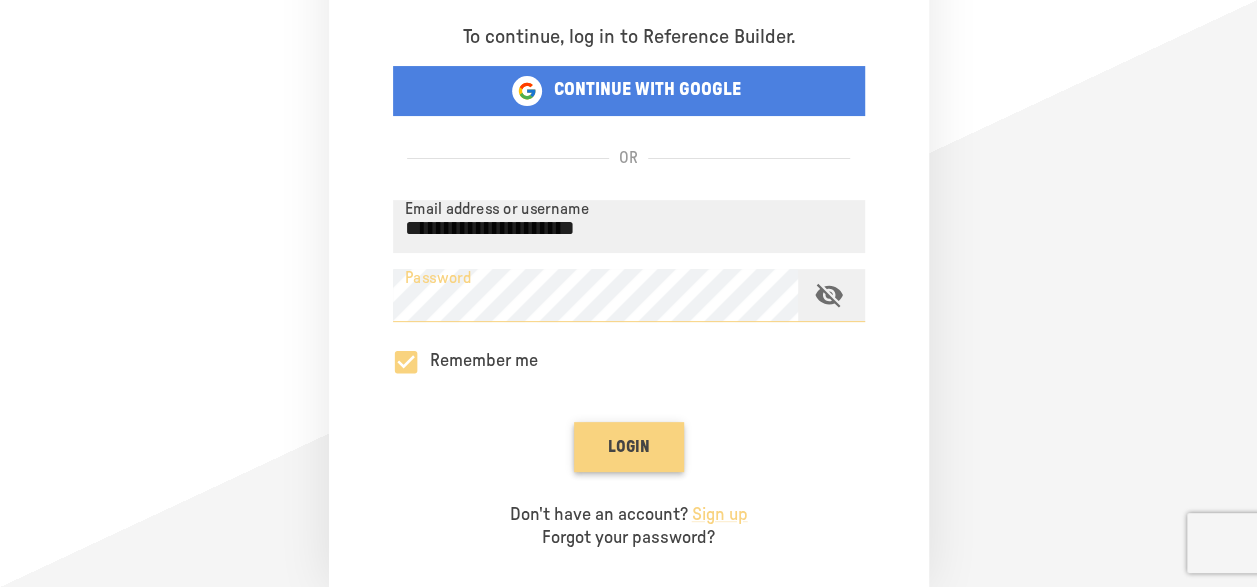 click on "Login" at bounding box center (629, 447) 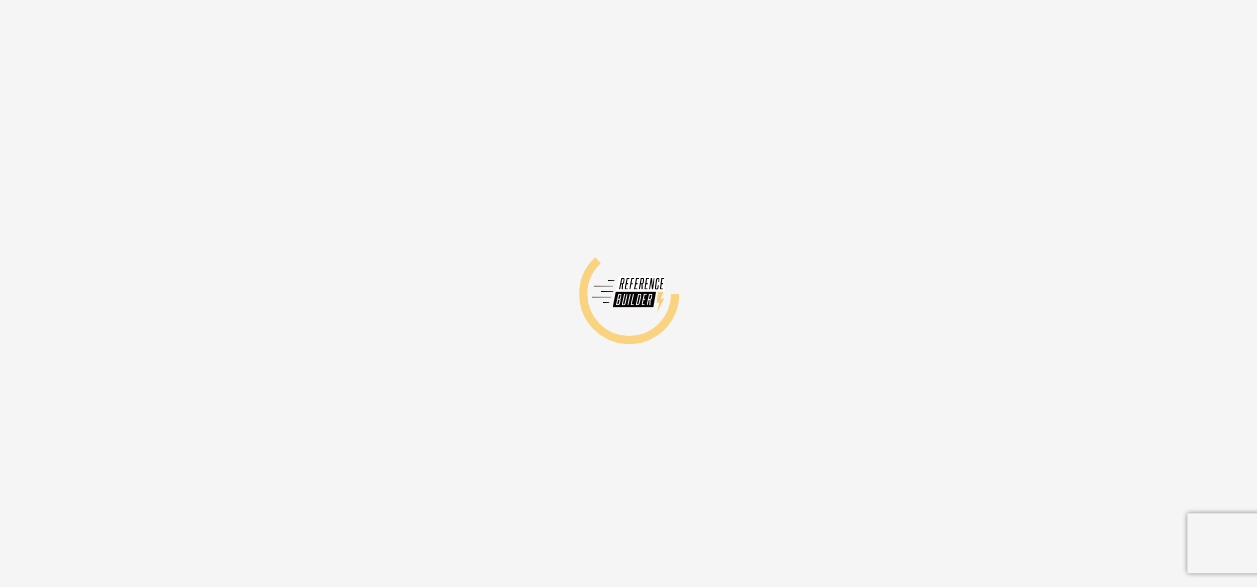 scroll, scrollTop: 0, scrollLeft: 0, axis: both 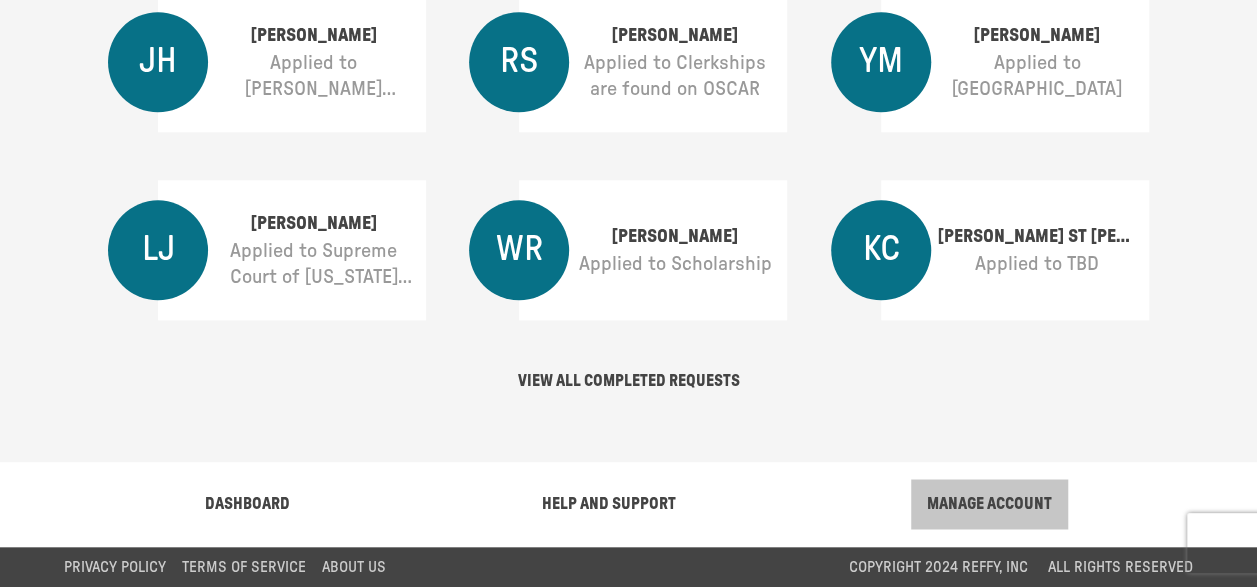click on "MANAGE ACCOUNT" at bounding box center (989, 504) 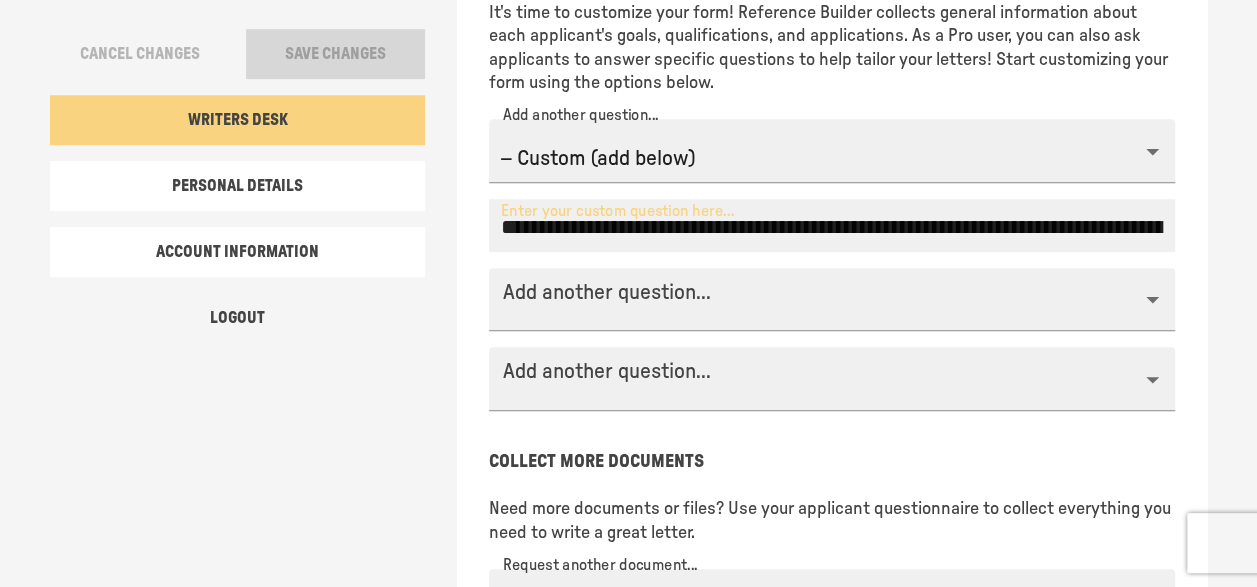 scroll, scrollTop: 0, scrollLeft: 0, axis: both 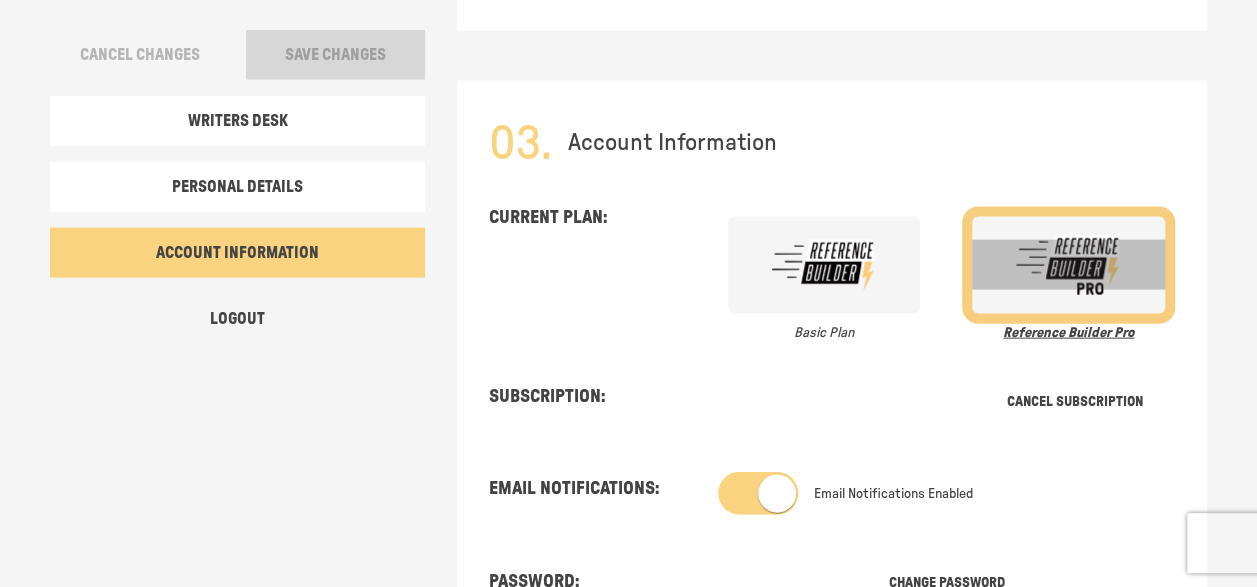 click at bounding box center (1068, 265) 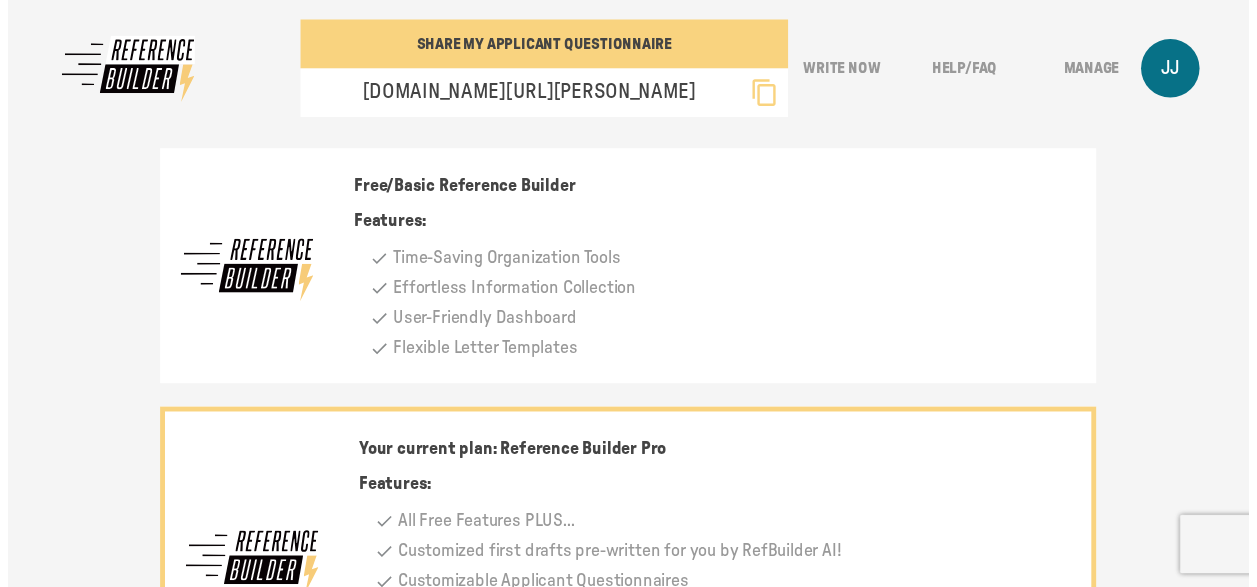 scroll, scrollTop: 0, scrollLeft: 0, axis: both 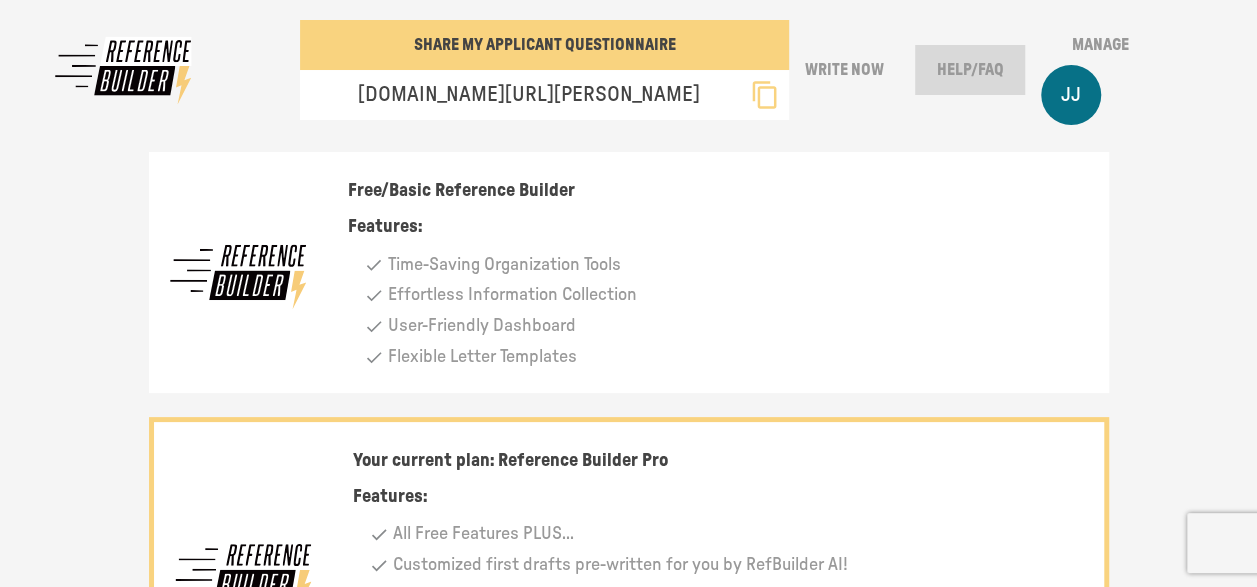 click on "Help/FAQ" at bounding box center (970, 70) 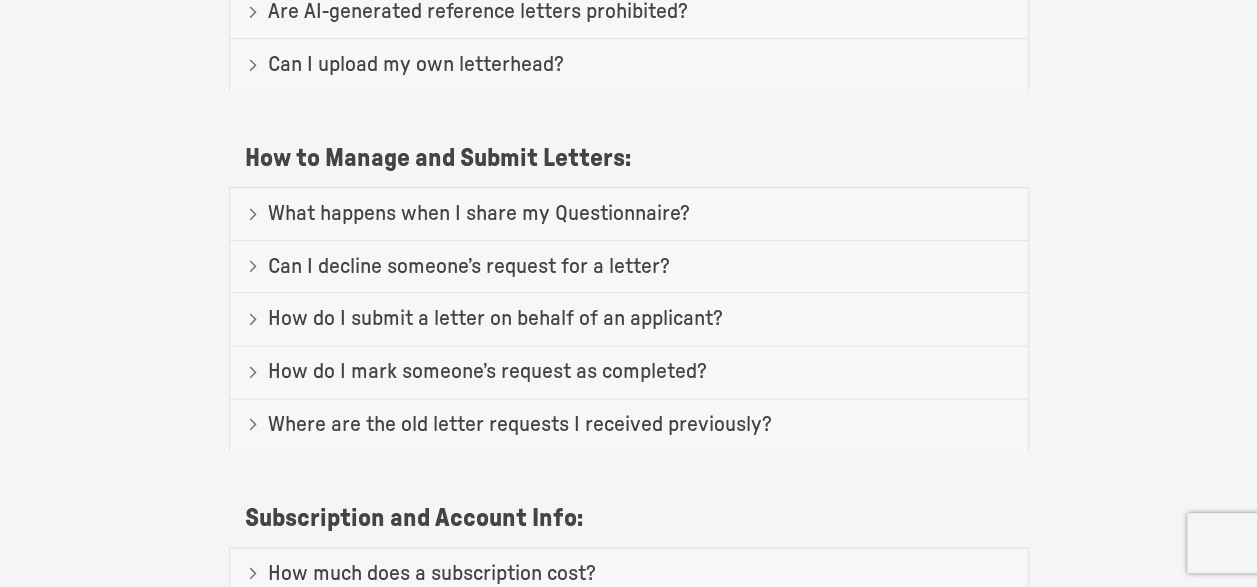 scroll, scrollTop: 1090, scrollLeft: 0, axis: vertical 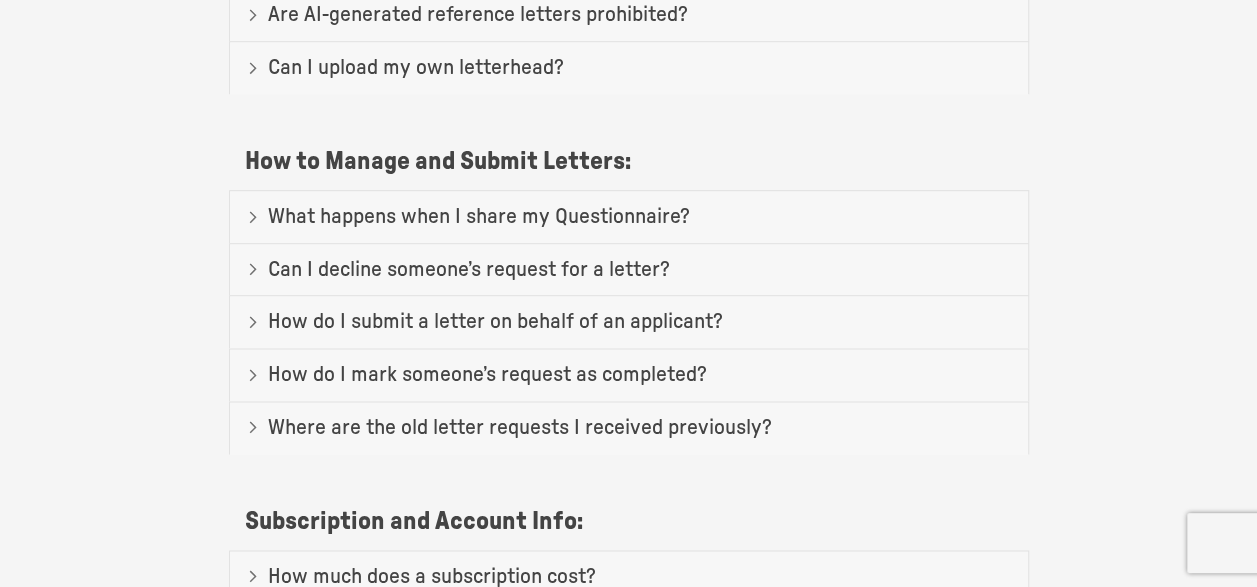 click on "Can I decline someone’s request for a letter?" at bounding box center [502, -301] 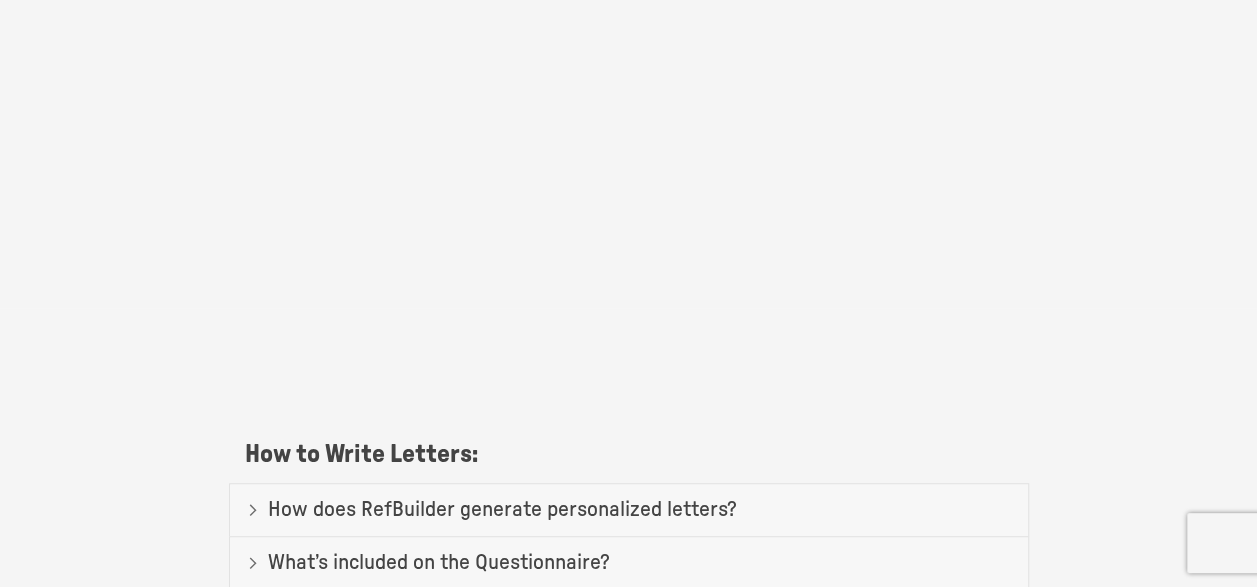scroll, scrollTop: 0, scrollLeft: 0, axis: both 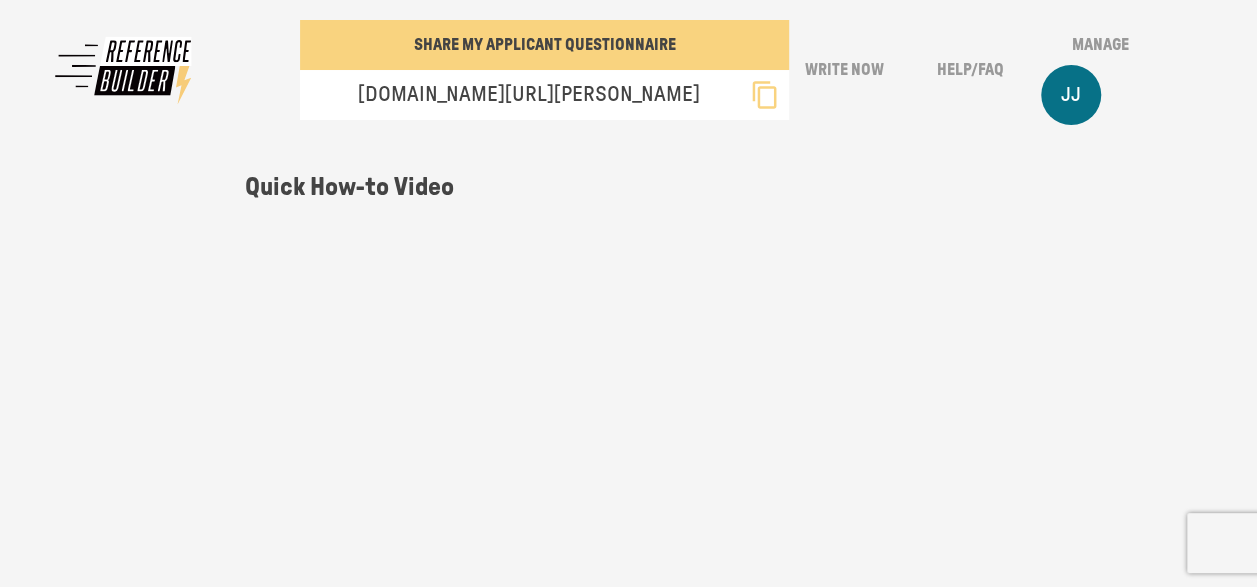 click at bounding box center [125, 70] 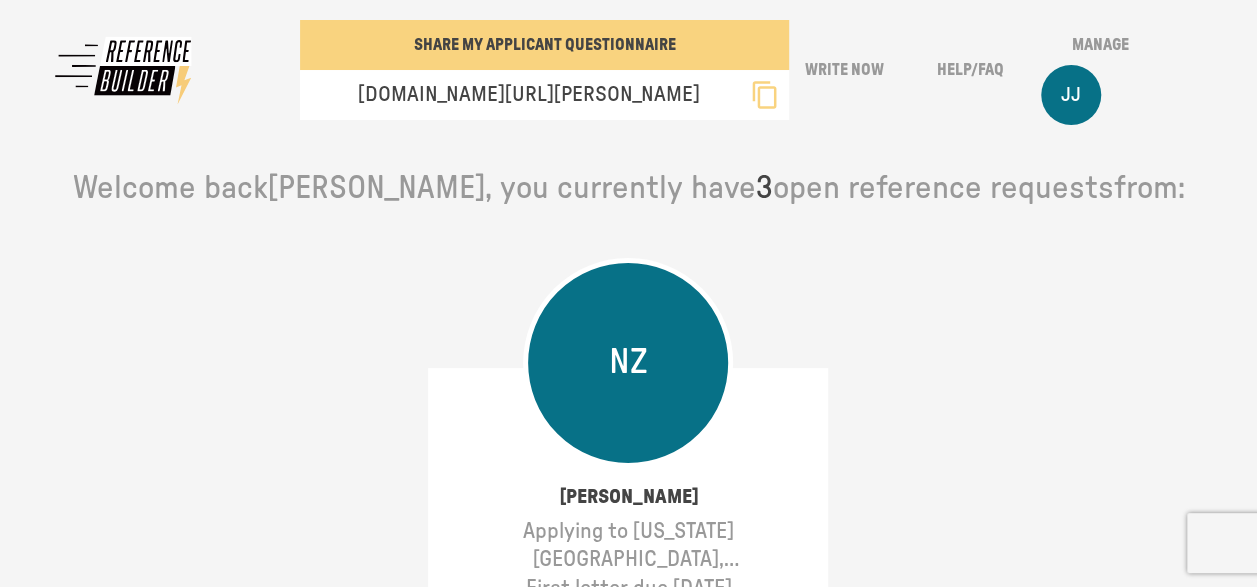 click on "Write Now" at bounding box center (844, 70) 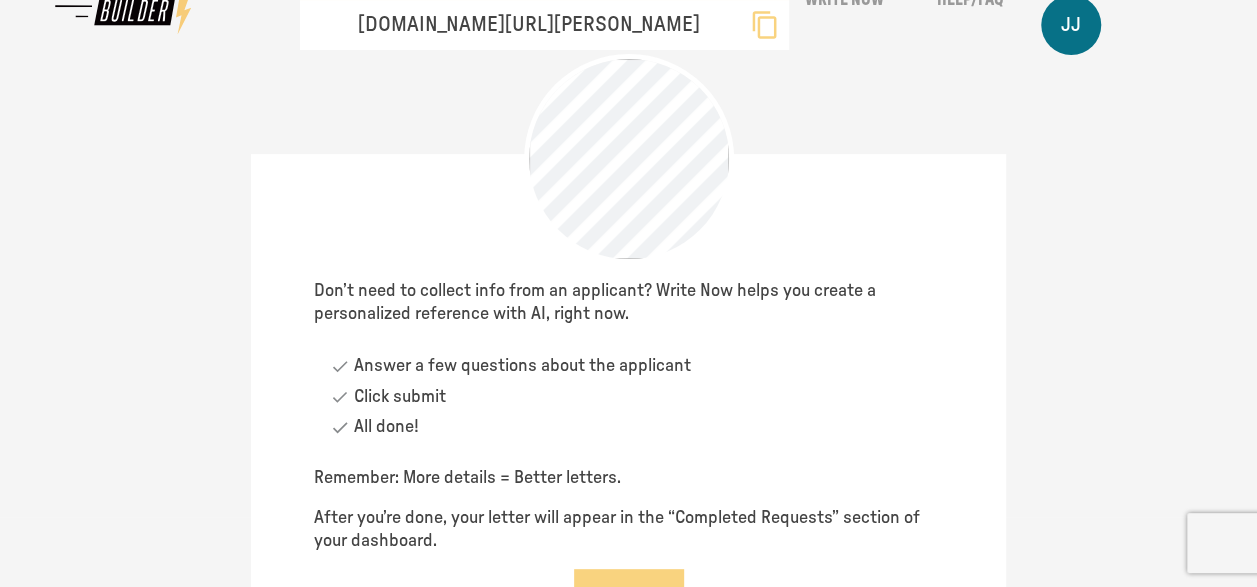 scroll, scrollTop: 0, scrollLeft: 0, axis: both 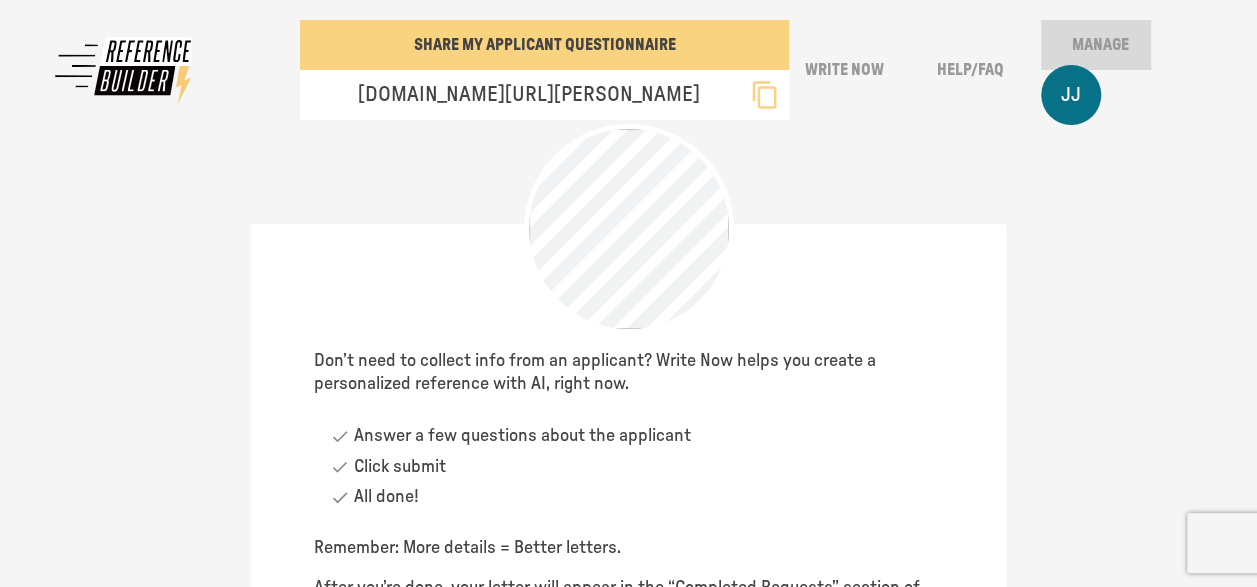 click on "Manage" at bounding box center (1099, 45) 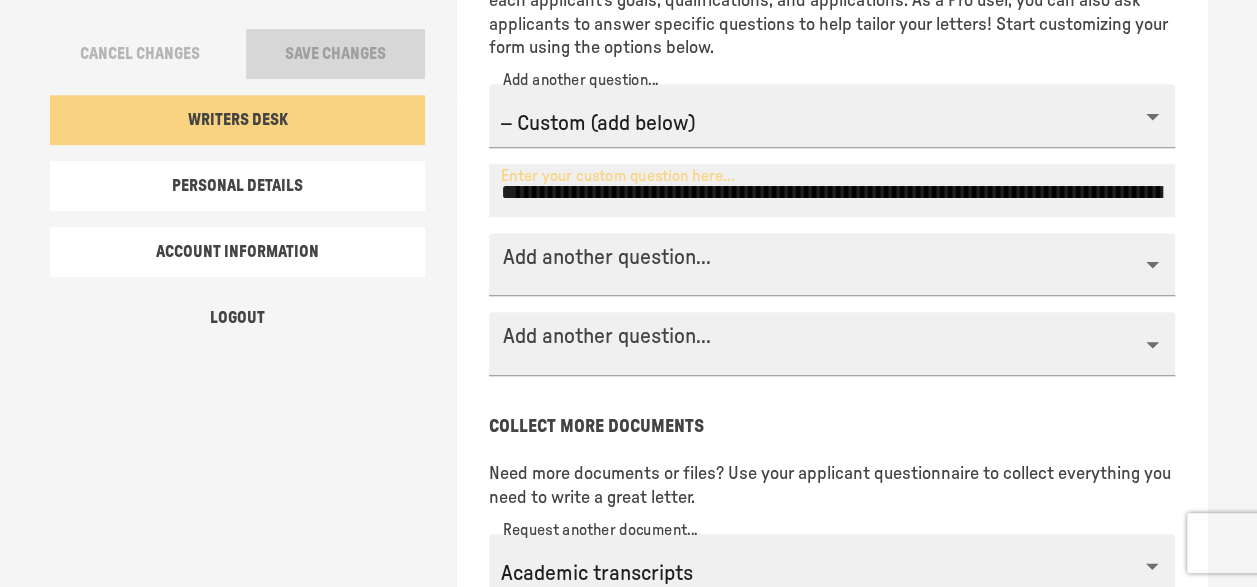scroll, scrollTop: 488, scrollLeft: 0, axis: vertical 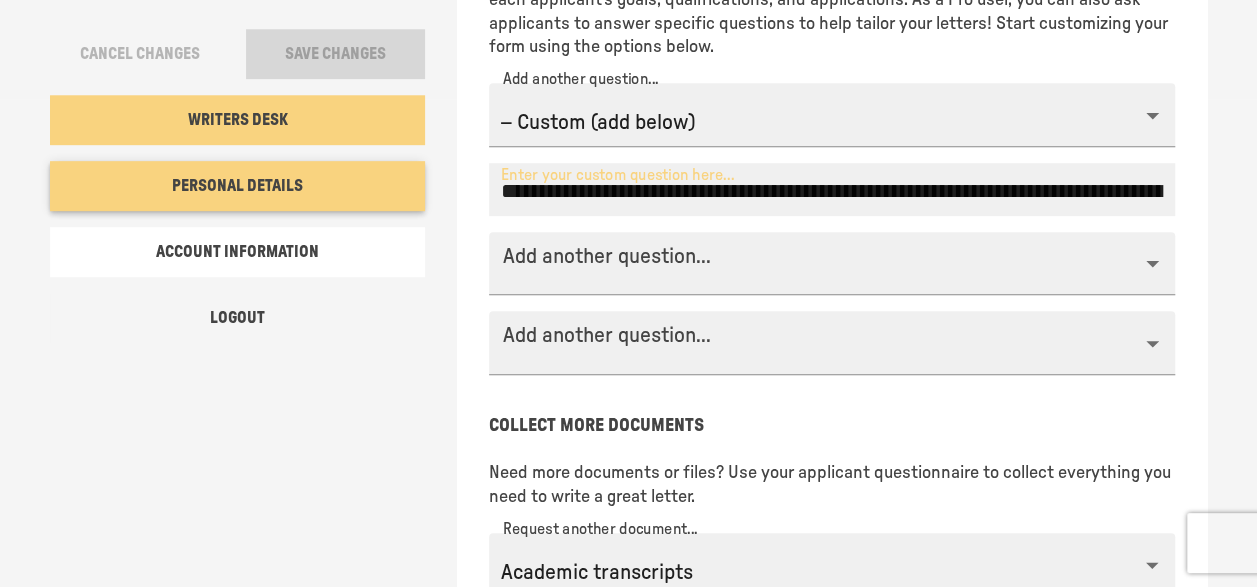 click on "Personal Details" at bounding box center (237, 186) 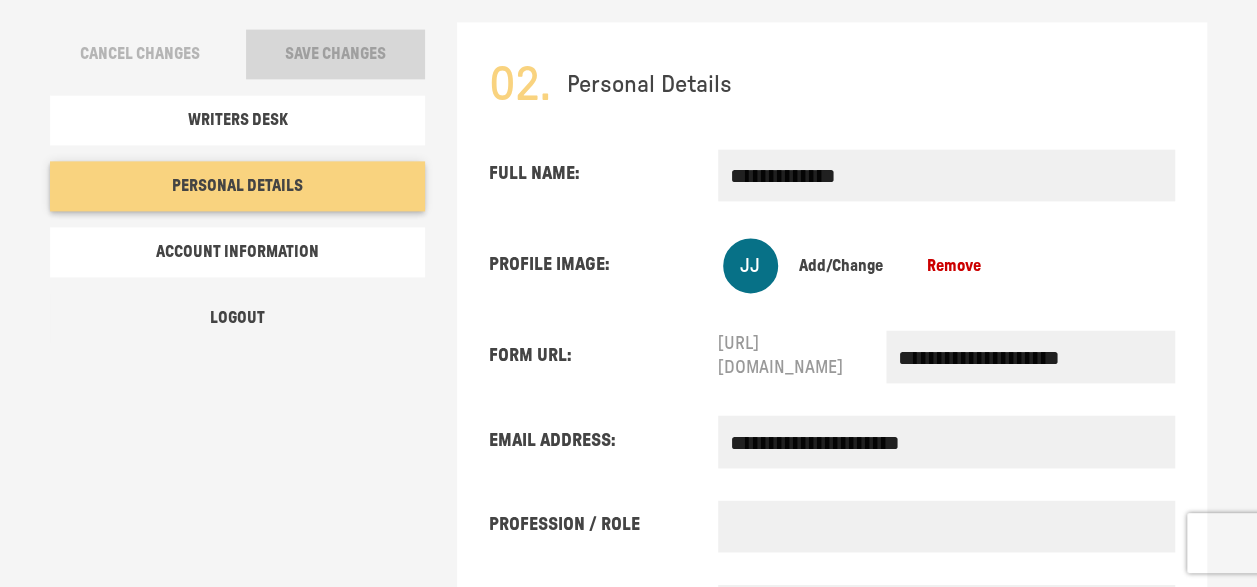 scroll, scrollTop: 1412, scrollLeft: 0, axis: vertical 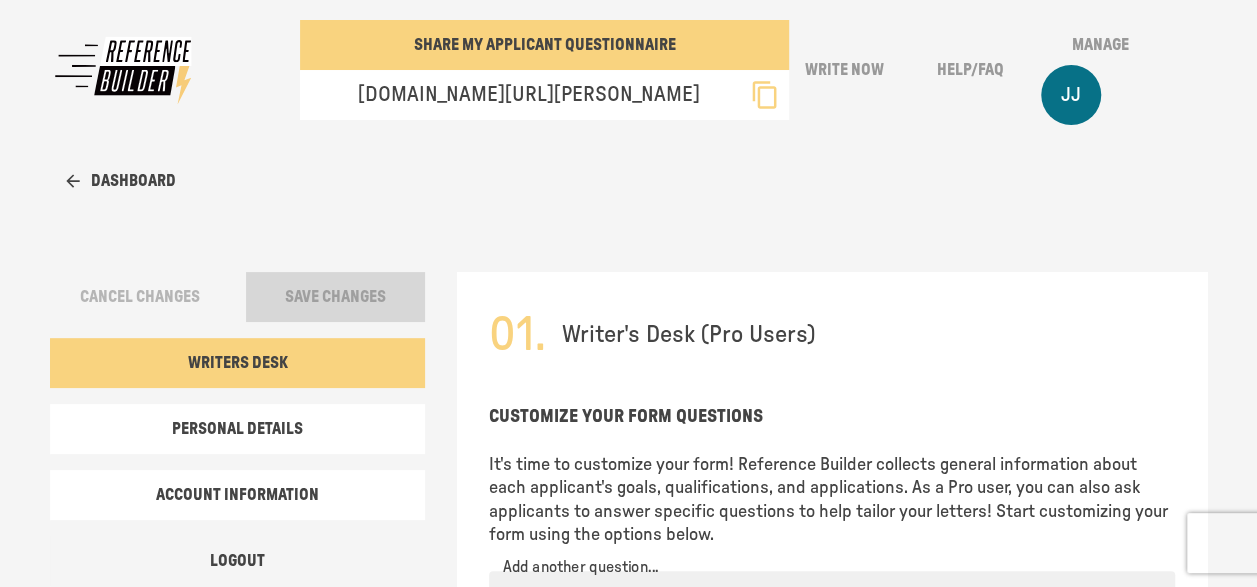 click on "Dashboard" at bounding box center [121, 181] 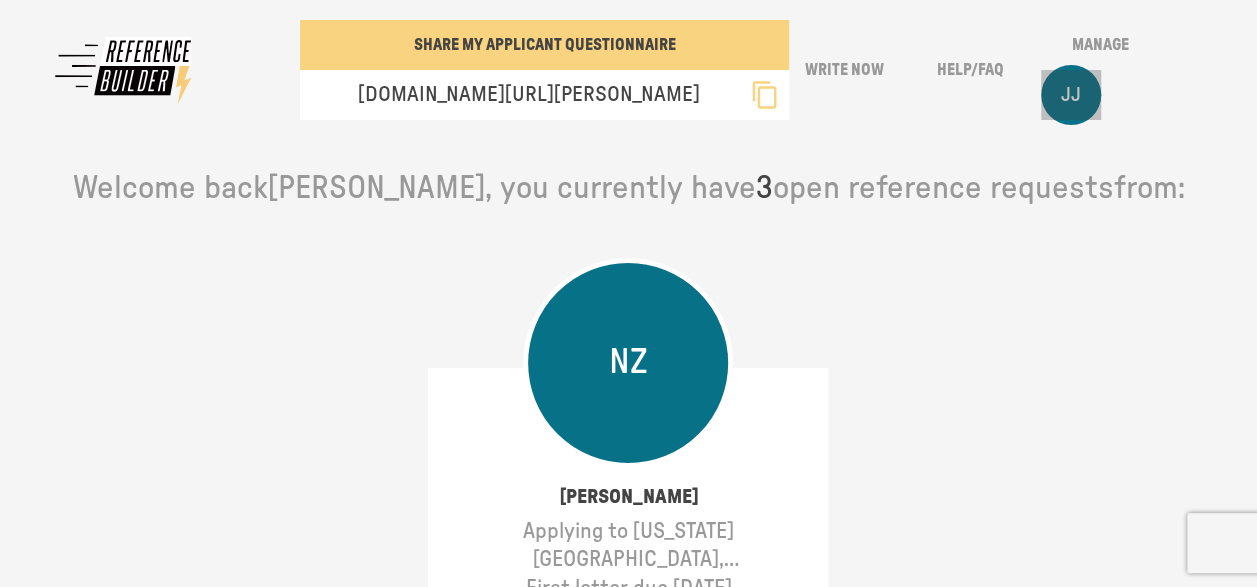 click on "JJ" at bounding box center [1071, 95] 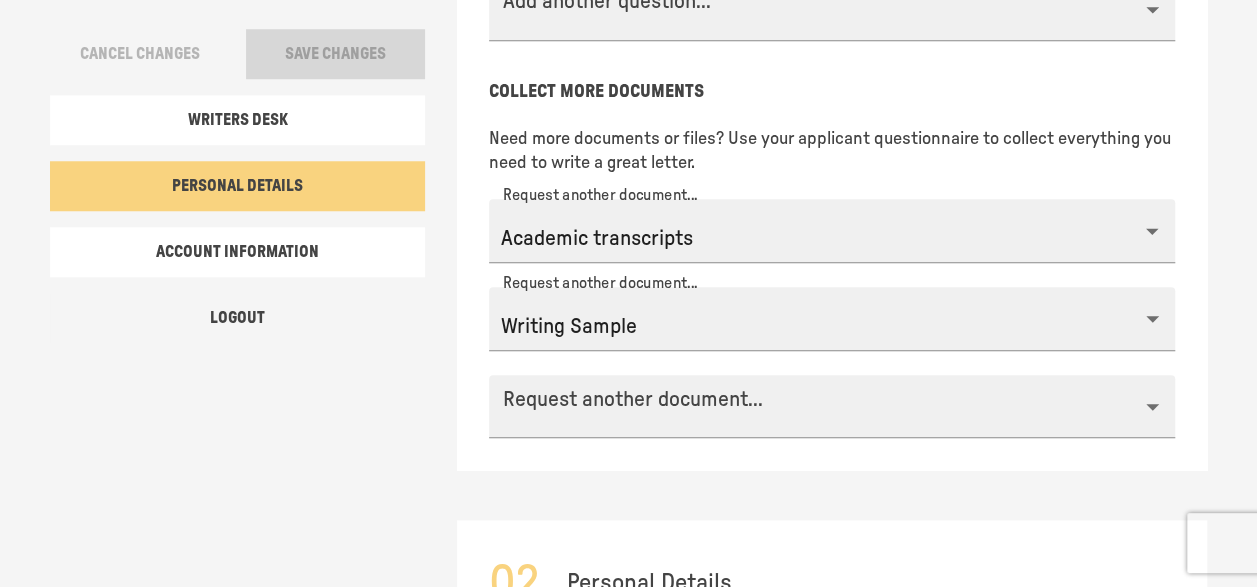 scroll, scrollTop: 1412, scrollLeft: 0, axis: vertical 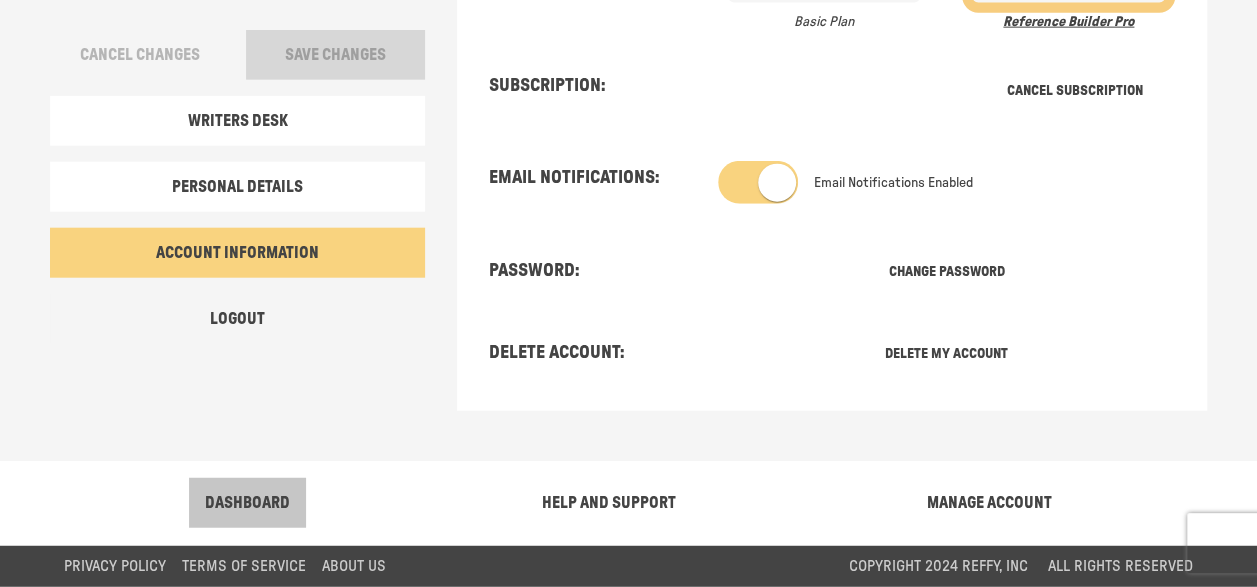 click on "DASHBOARD" at bounding box center [247, 503] 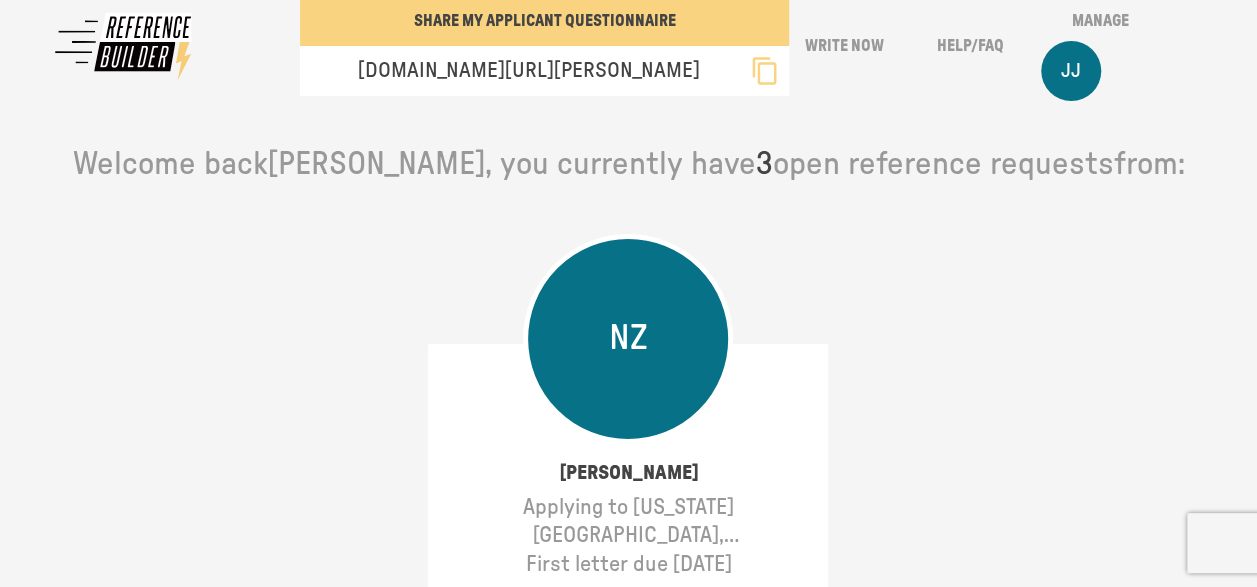 scroll, scrollTop: 0, scrollLeft: 0, axis: both 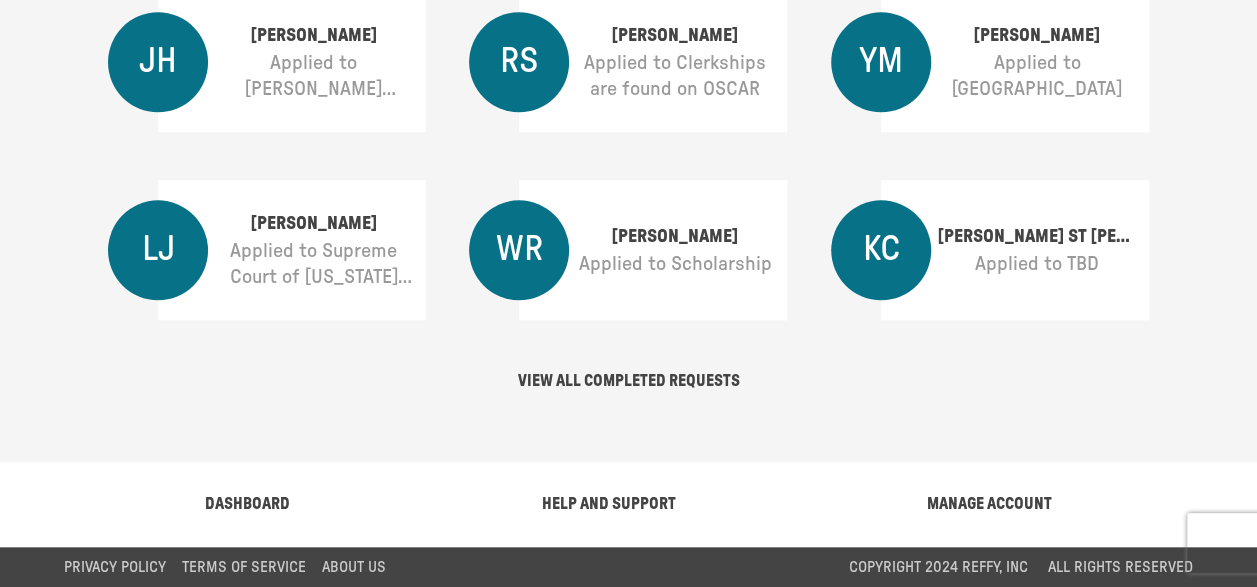 click on "MANAGE ACCOUNT" at bounding box center [989, 504] 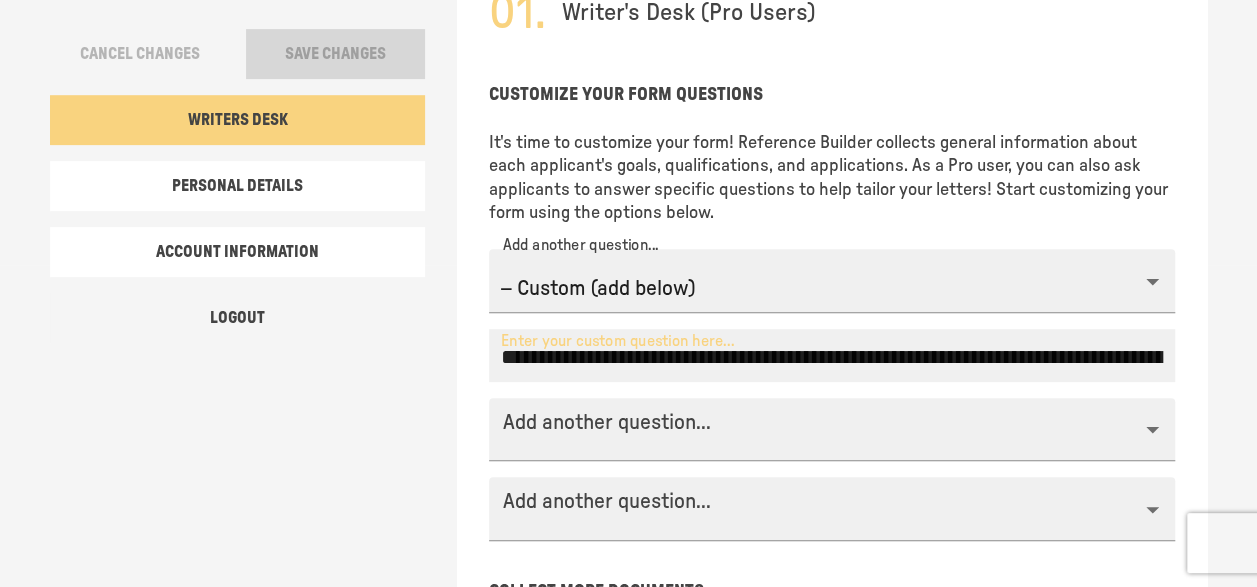 scroll, scrollTop: 0, scrollLeft: 0, axis: both 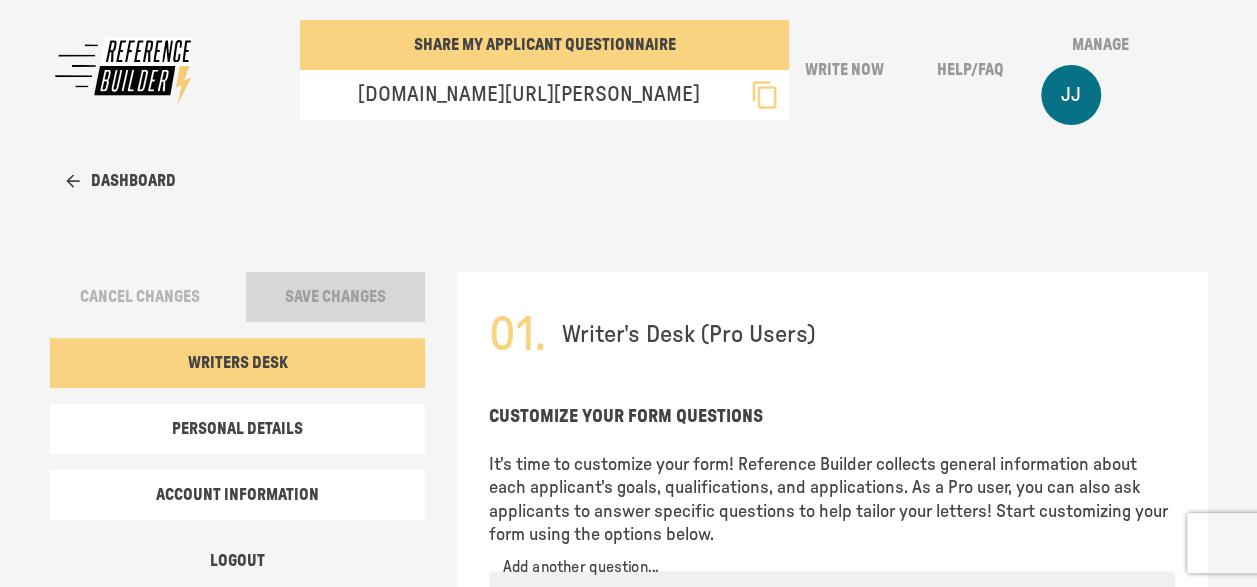 click at bounding box center [125, 70] 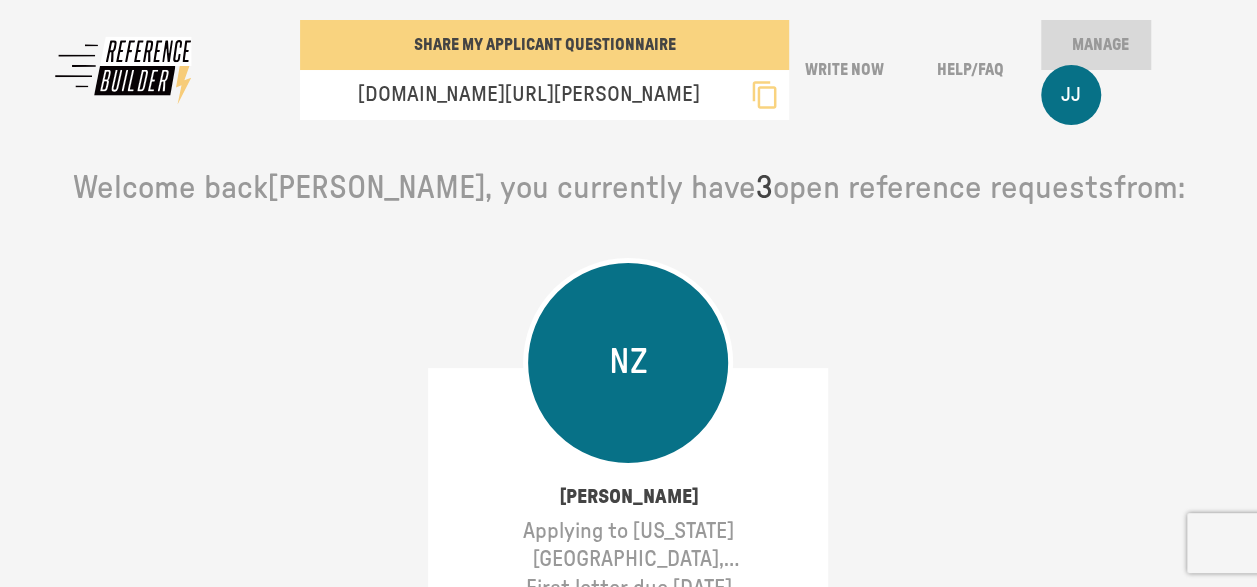 click on "Manage" at bounding box center [1099, 45] 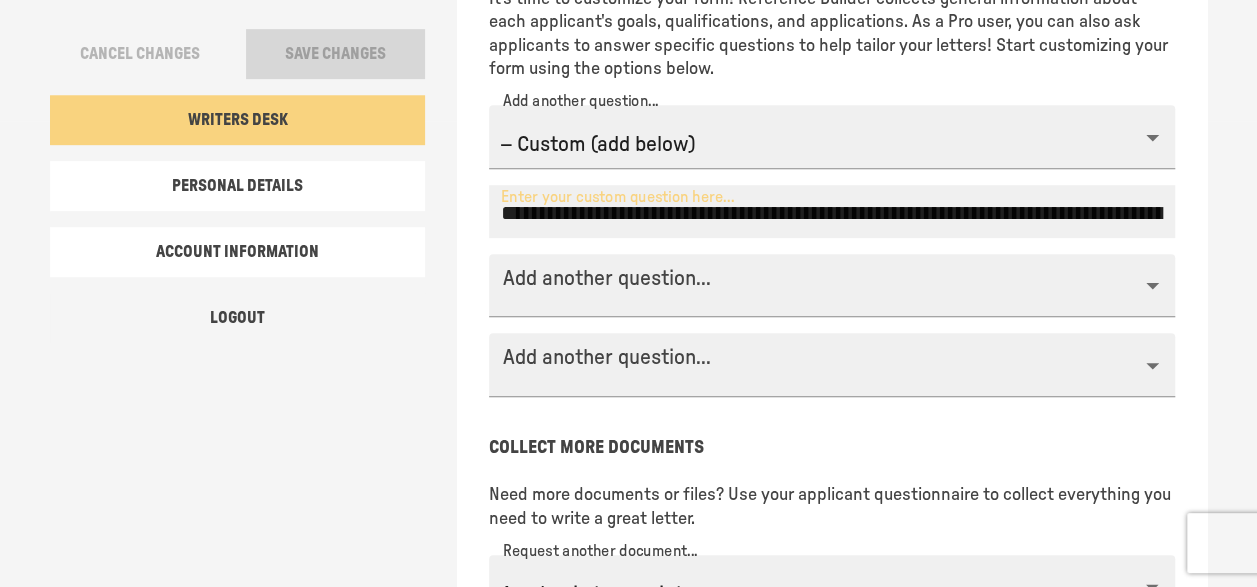 scroll, scrollTop: 488, scrollLeft: 0, axis: vertical 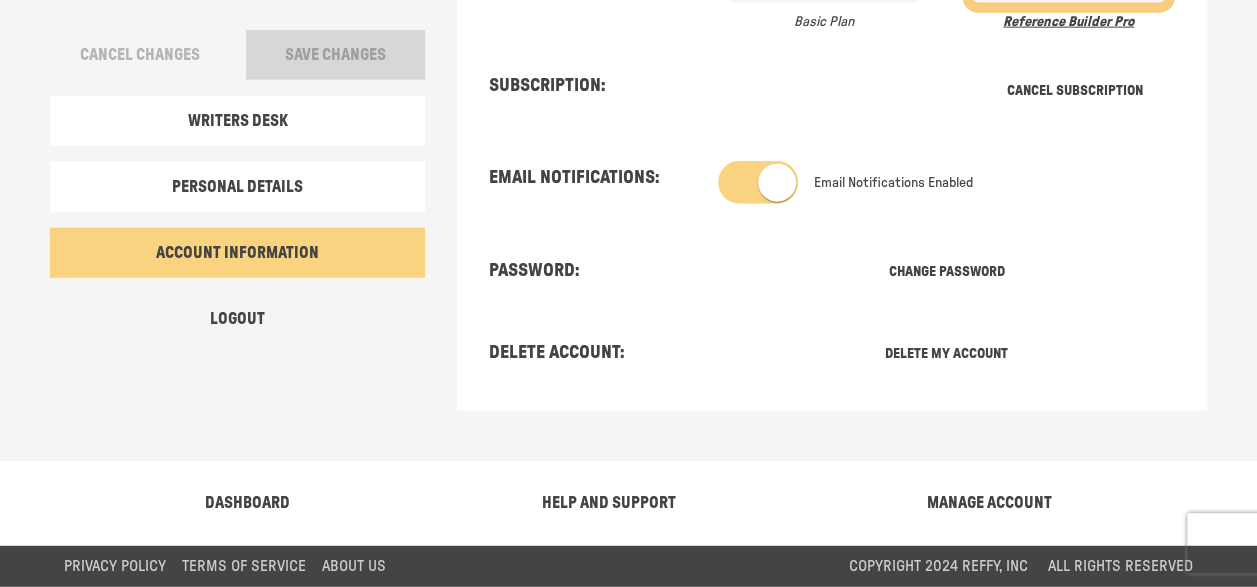 click on "HELP AND SUPPORT" at bounding box center (609, 503) 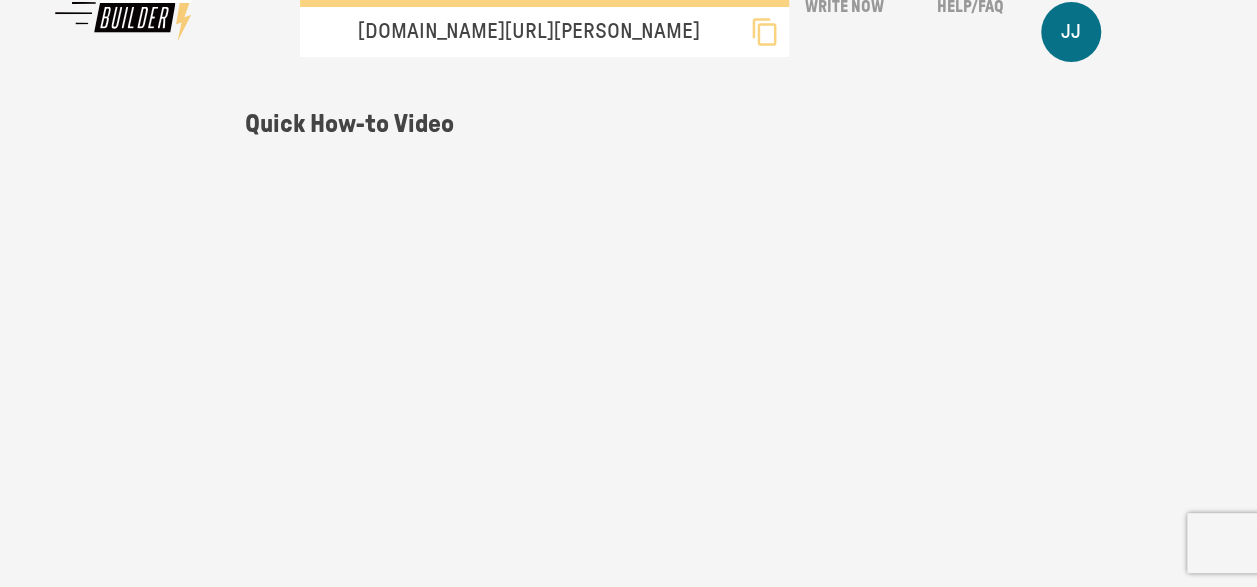 scroll, scrollTop: 0, scrollLeft: 0, axis: both 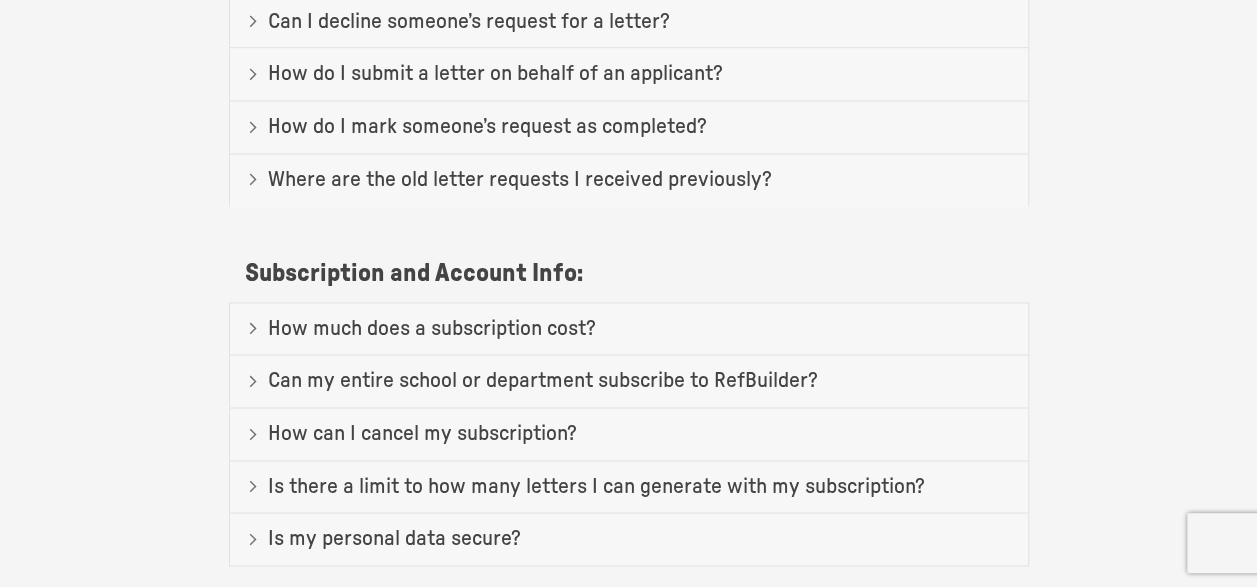 click on "Where are the old letter requests I received previously?" at bounding box center (502, -549) 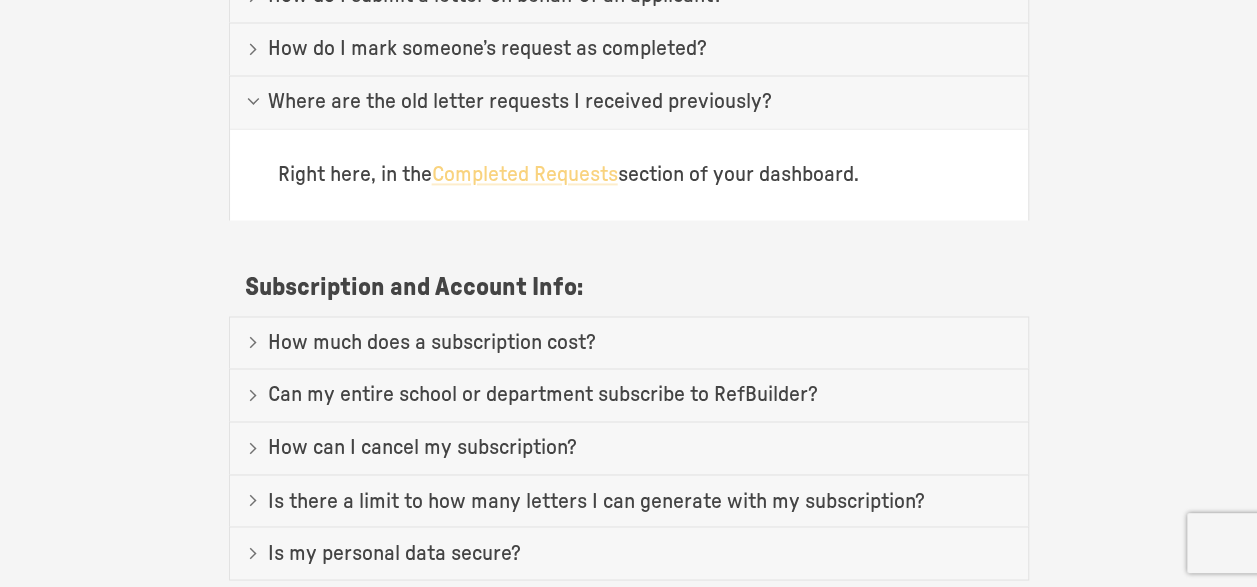 scroll, scrollTop: 1431, scrollLeft: 0, axis: vertical 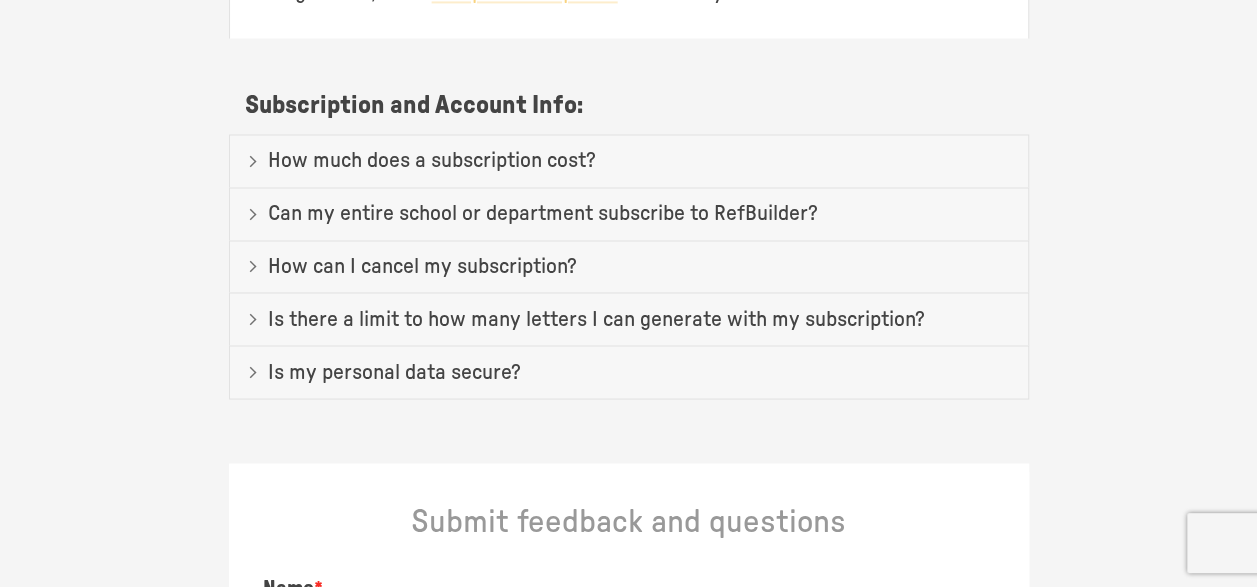 click on "How much does a subscription cost?" at bounding box center [502, -809] 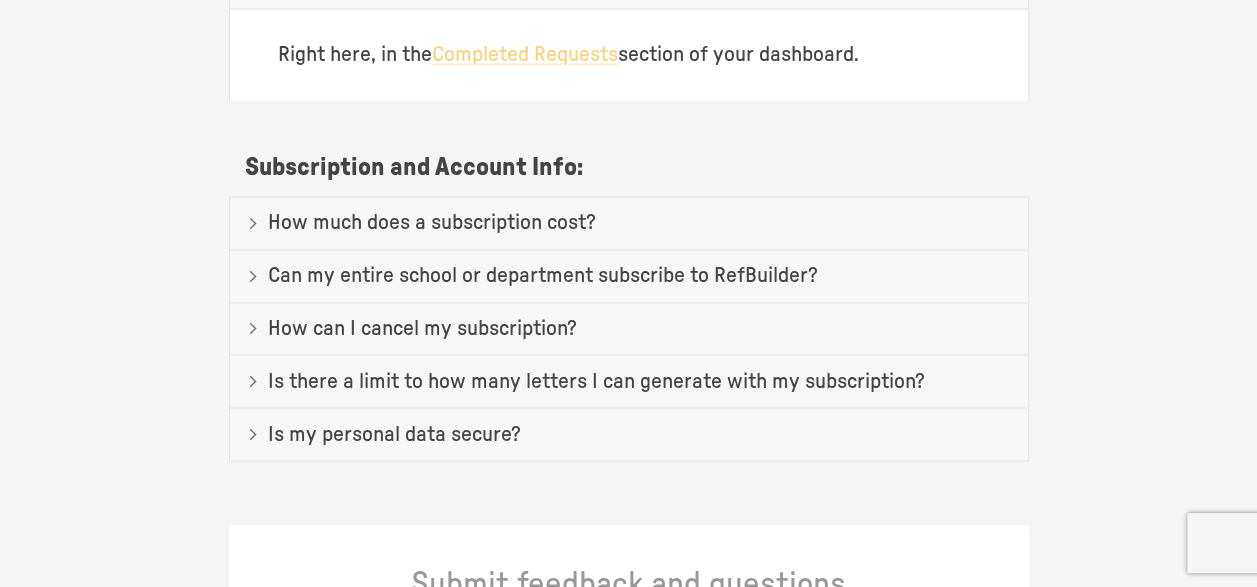 scroll, scrollTop: 1505, scrollLeft: 0, axis: vertical 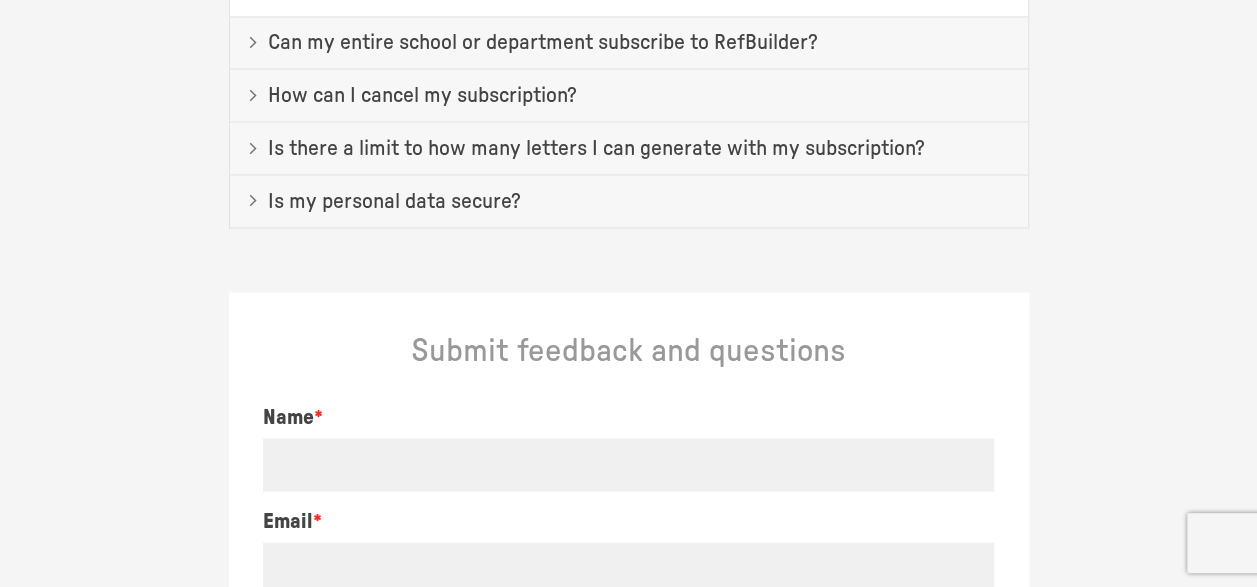 click on "How can I cancel my subscription?" at bounding box center (502, -1008) 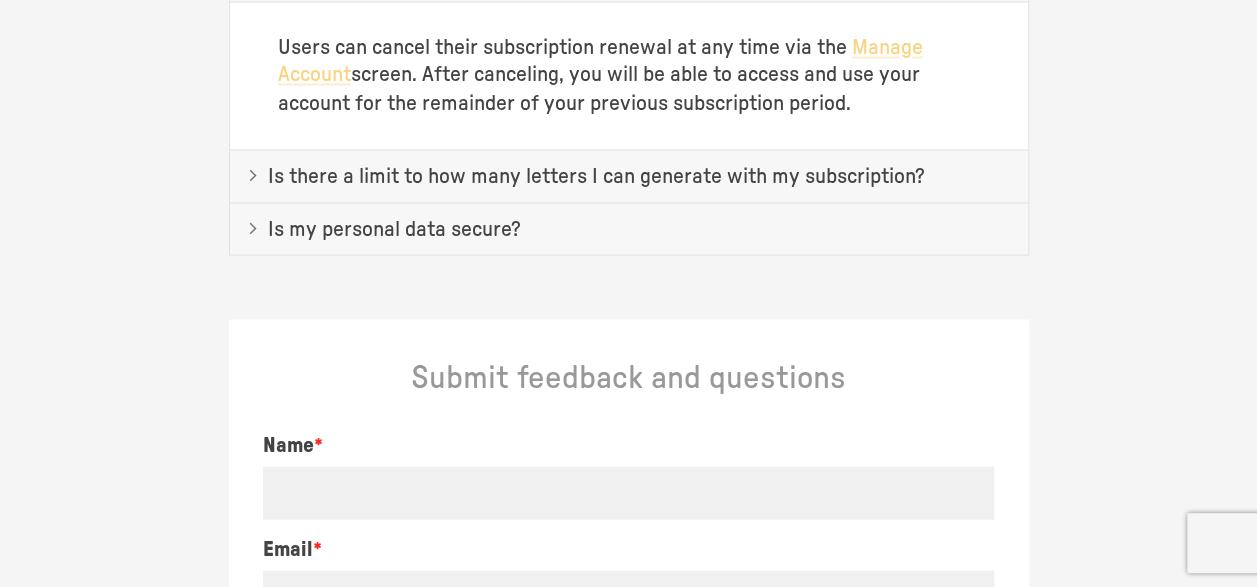 click on "Is there a limit to how many letters I can generate with my subscription?" at bounding box center (502, -1008) 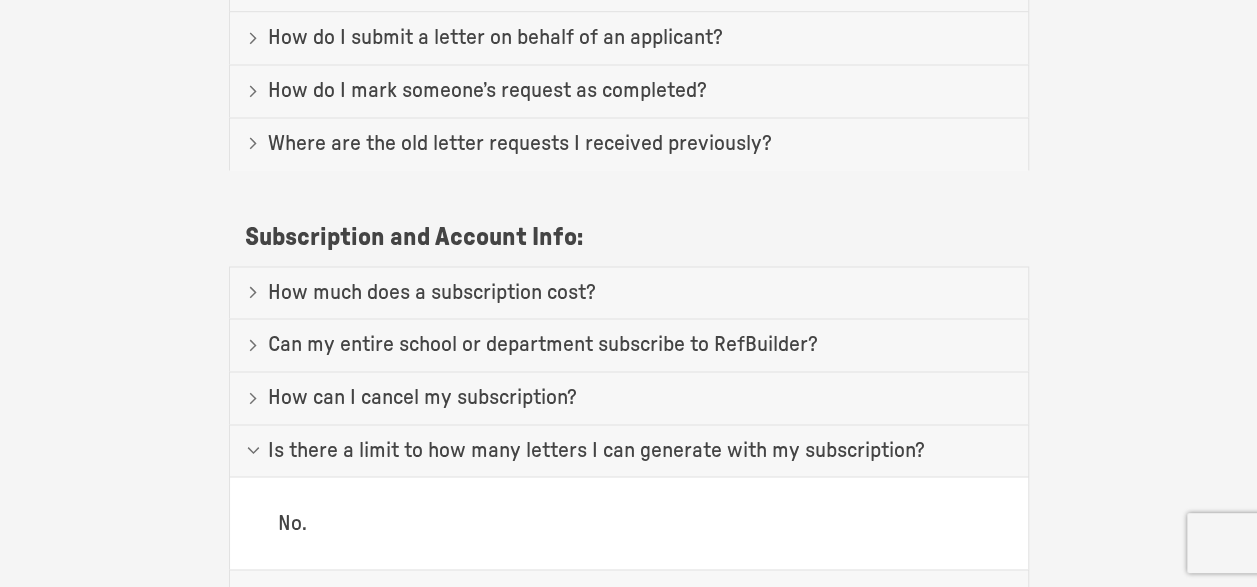 scroll, scrollTop: 1370, scrollLeft: 0, axis: vertical 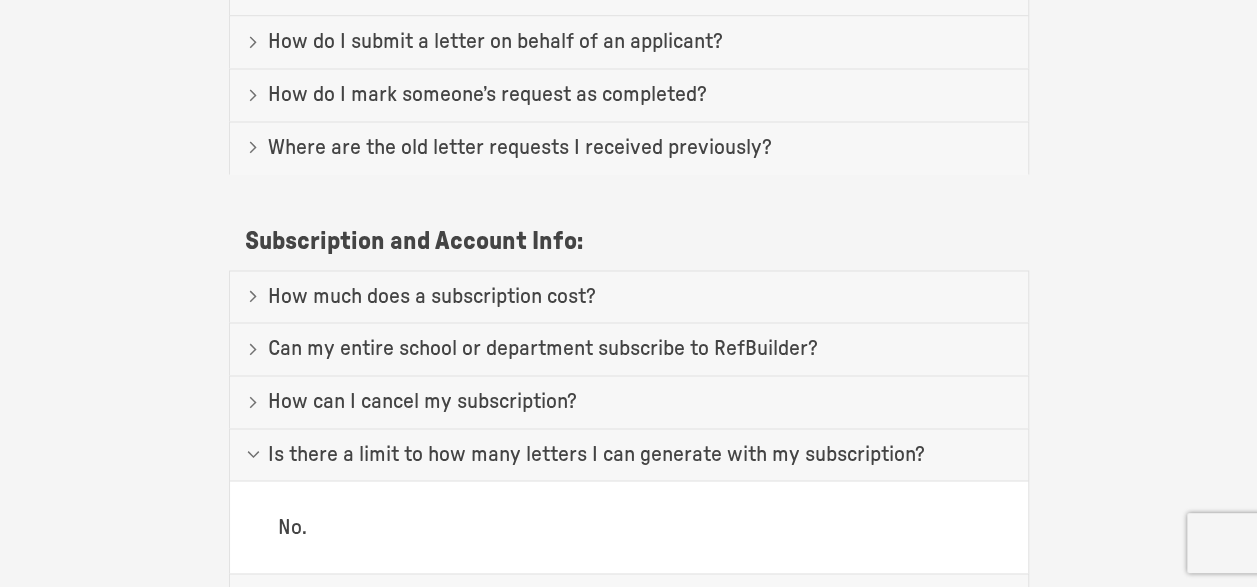 click on "Can my entire school or department subscribe to RefBuilder?" at bounding box center (502, -581) 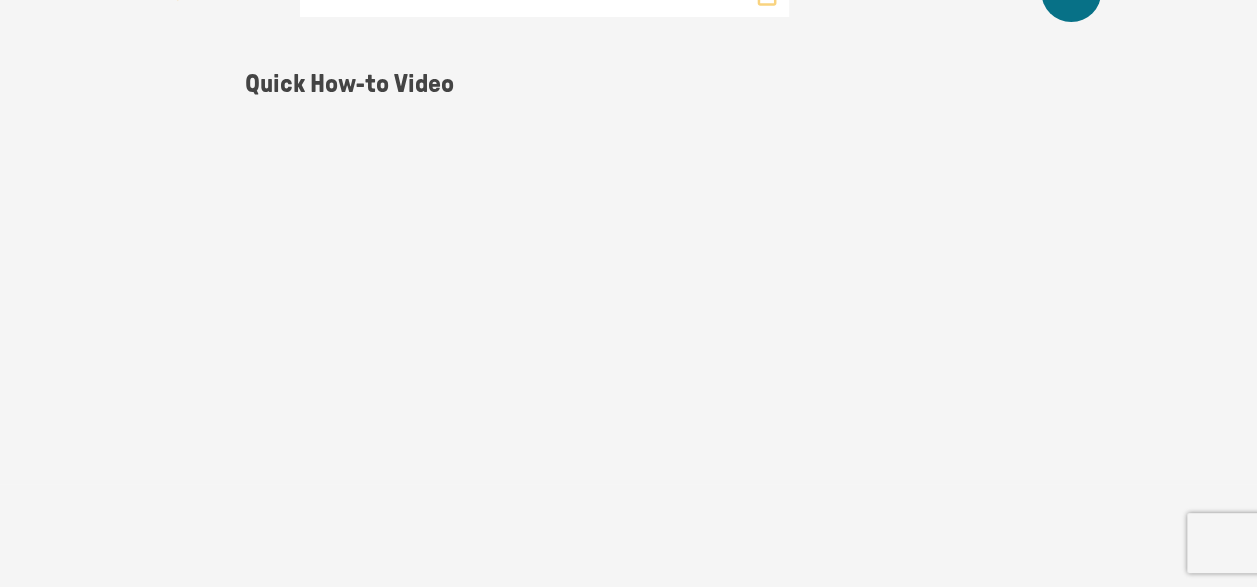 scroll, scrollTop: 0, scrollLeft: 0, axis: both 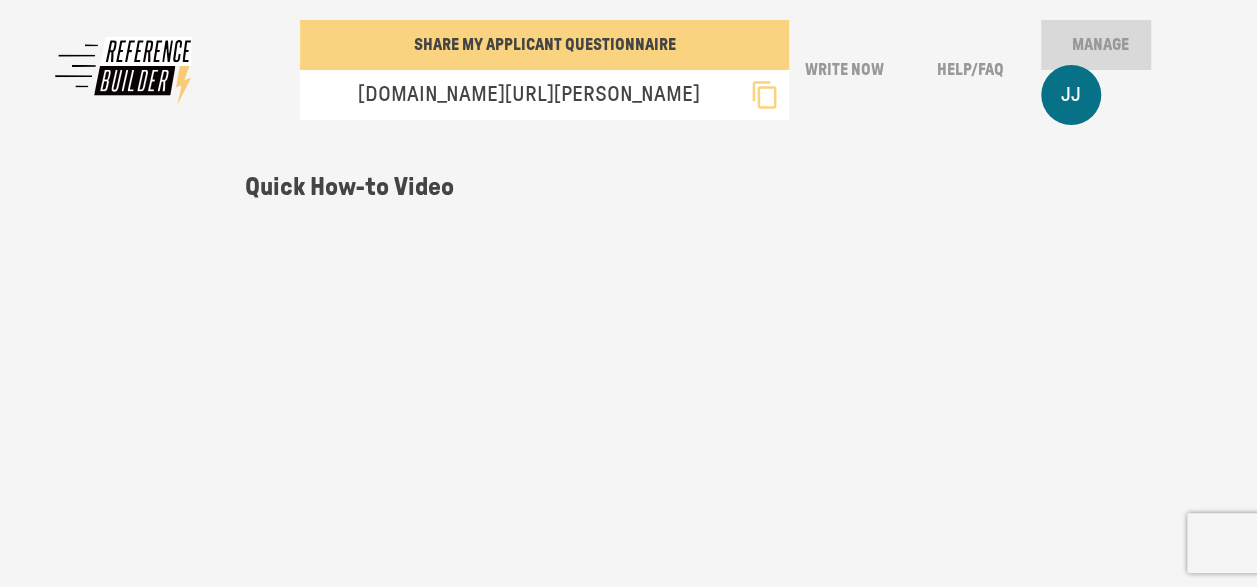 click on "Manage" at bounding box center [1099, 45] 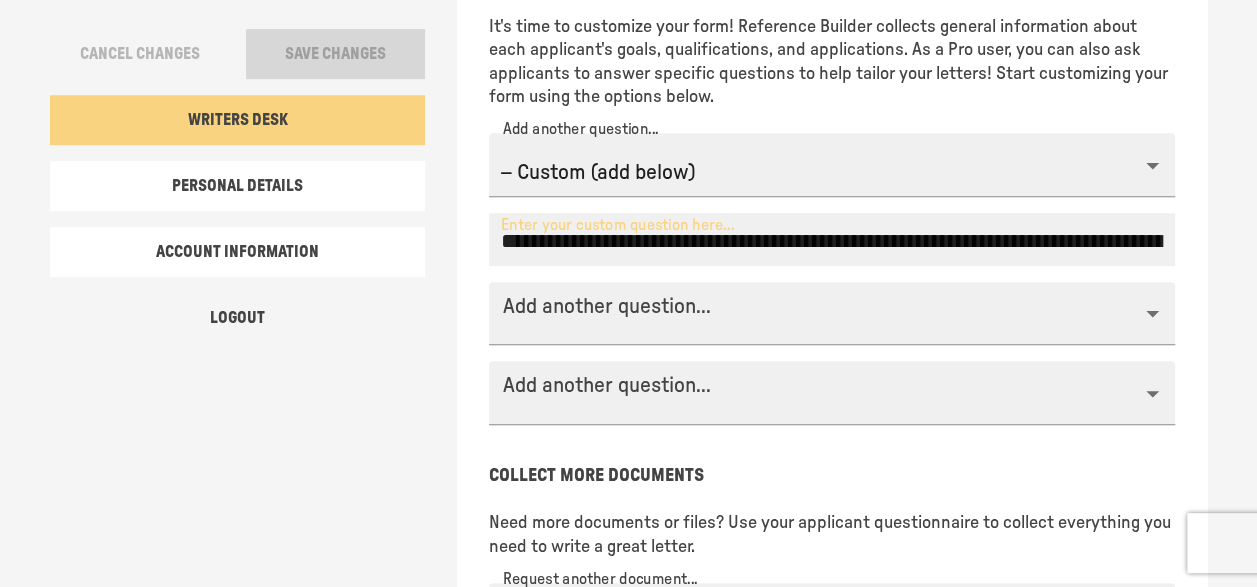 scroll, scrollTop: 488, scrollLeft: 0, axis: vertical 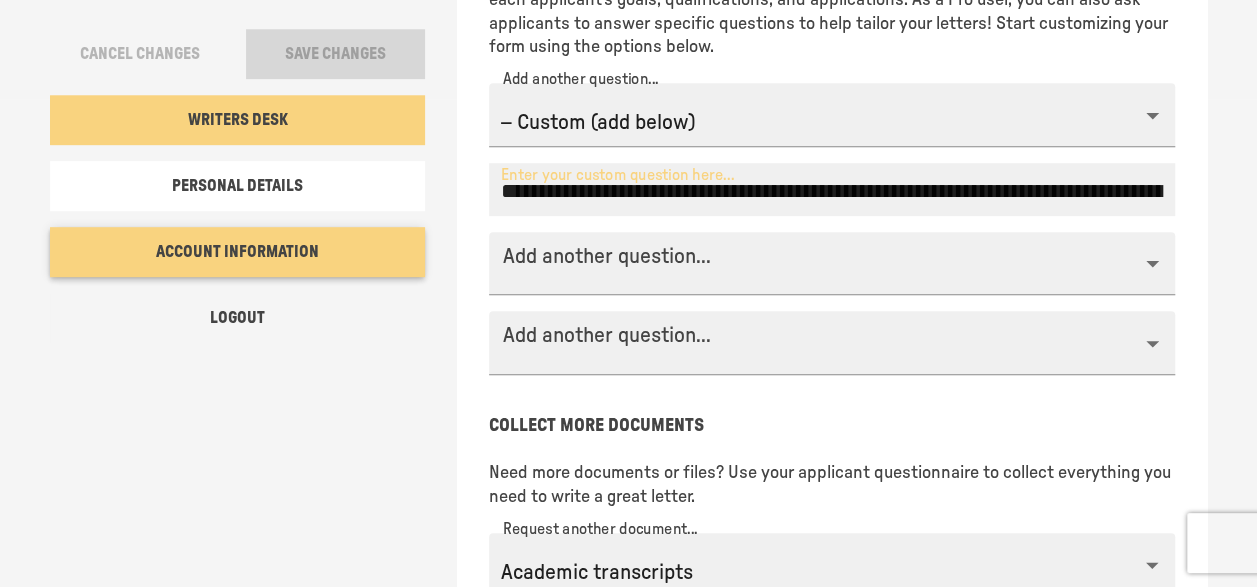 click on "Account Information" at bounding box center [237, 252] 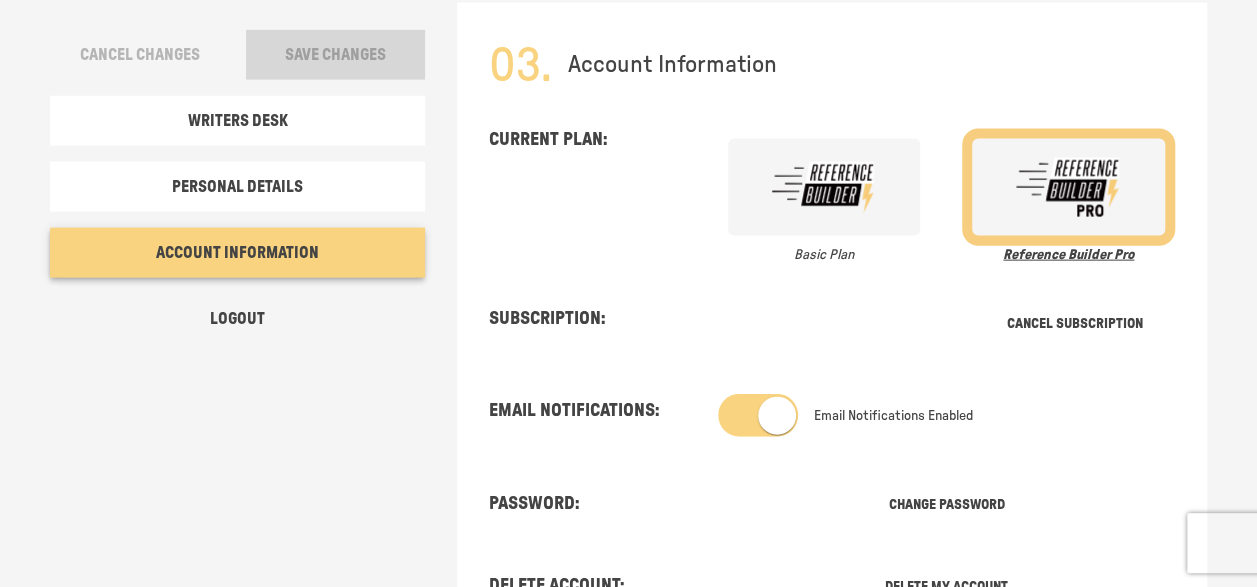 scroll, scrollTop: 2148, scrollLeft: 0, axis: vertical 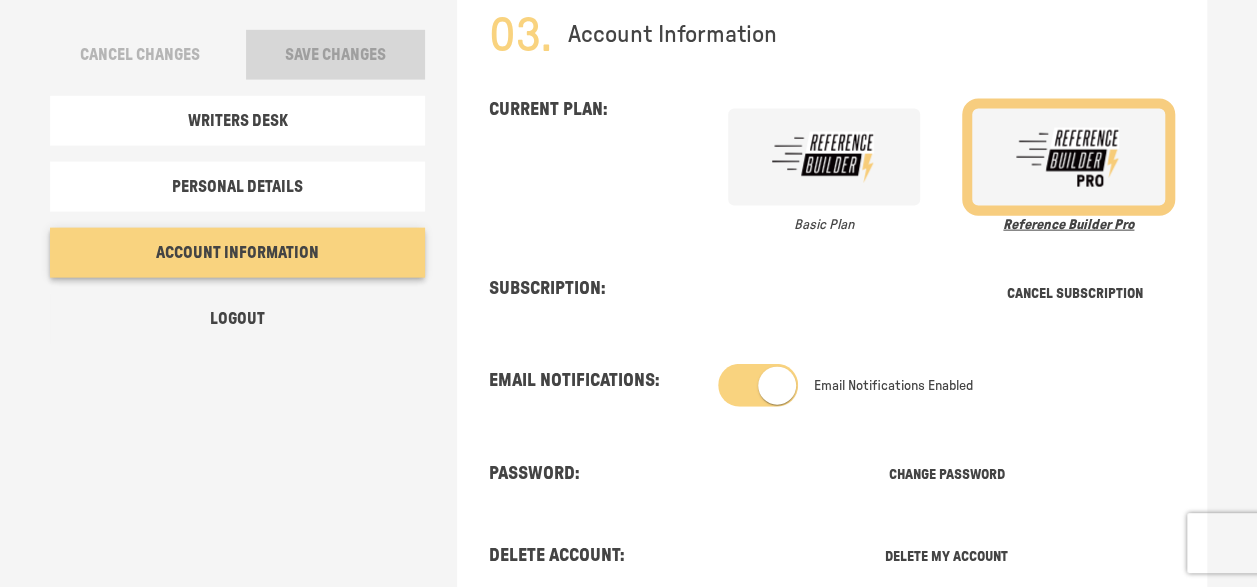 type 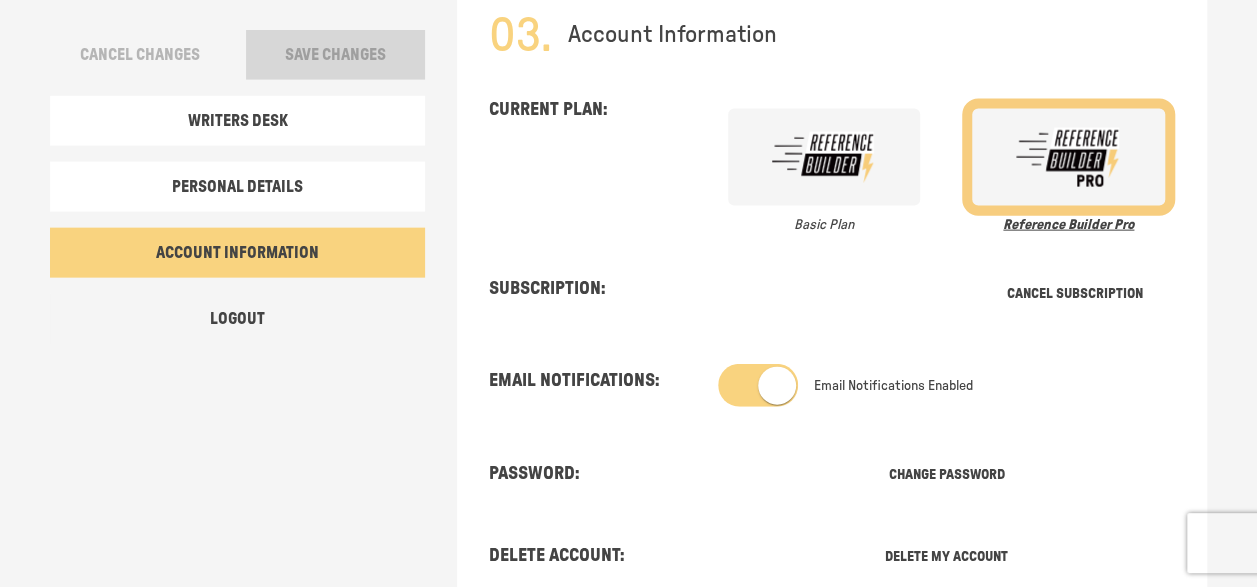 scroll, scrollTop: 2148, scrollLeft: 0, axis: vertical 